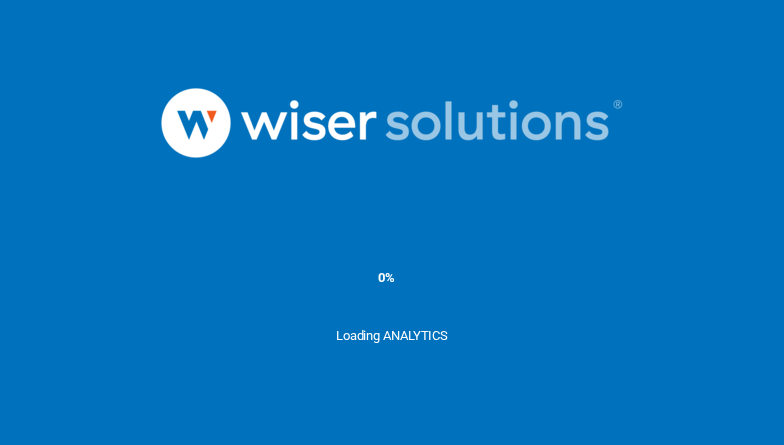 scroll, scrollTop: 0, scrollLeft: 0, axis: both 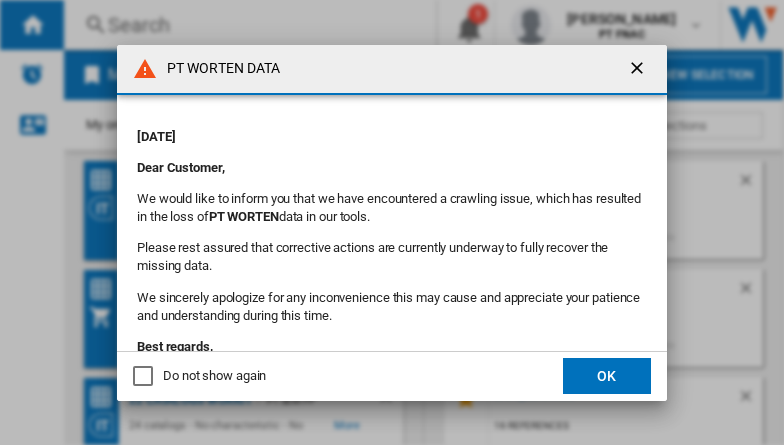 click at bounding box center (639, 70) 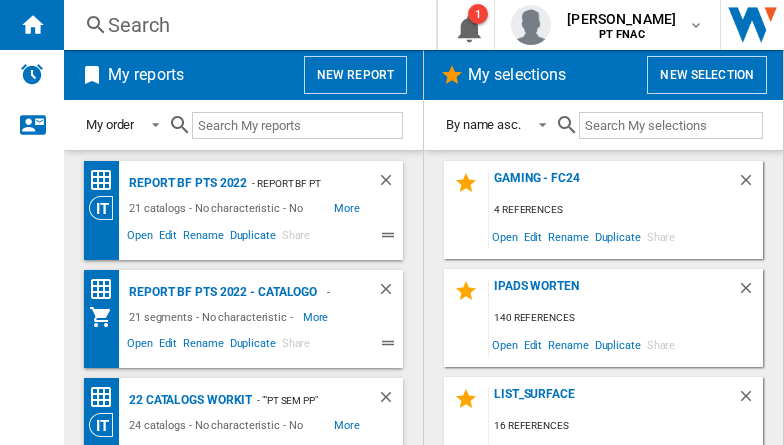 click on "Selecao Portateis Worten" 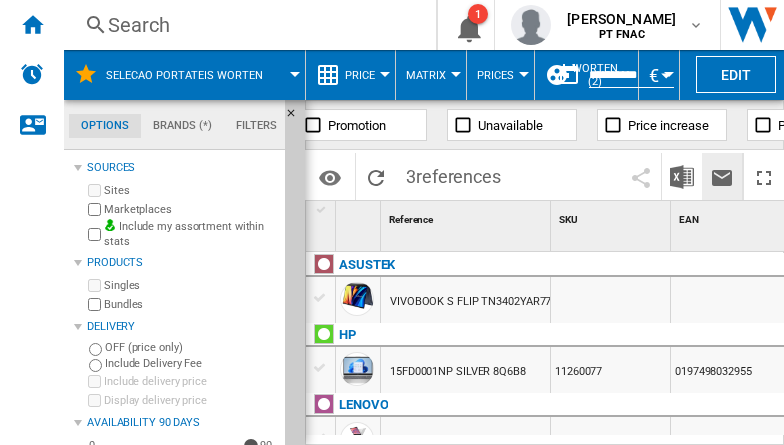 click at bounding box center (722, 178) 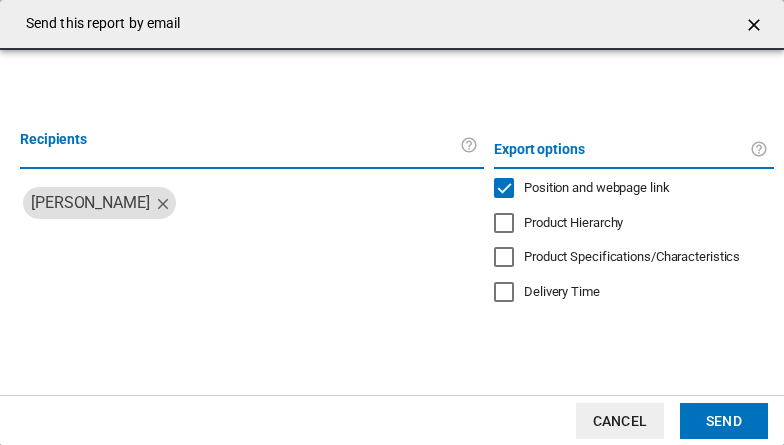 click 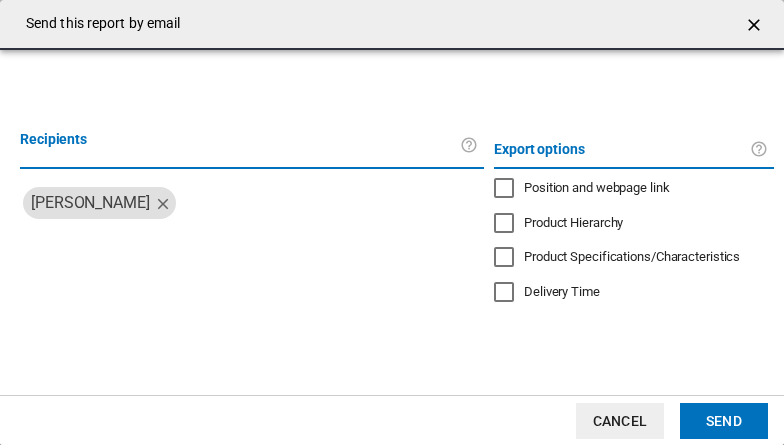 click at bounding box center (210, 243) 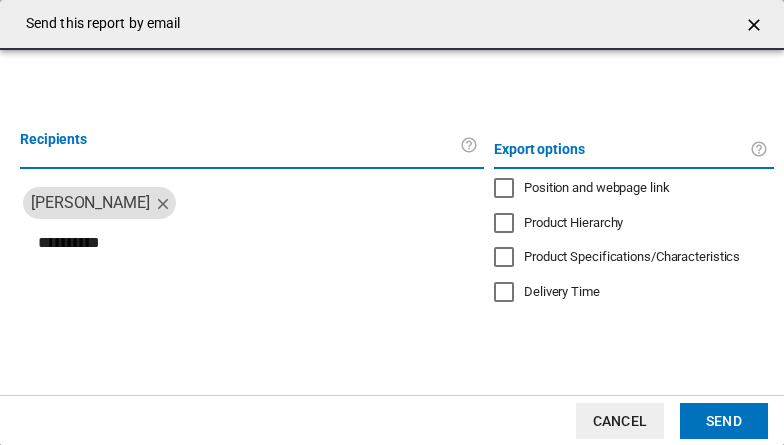 type on "**********" 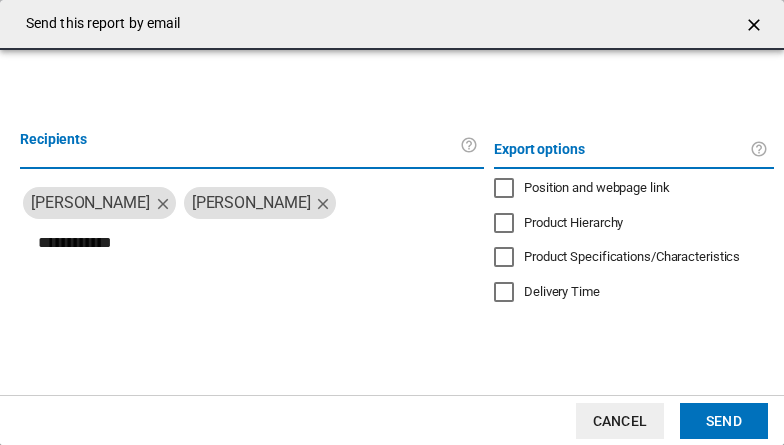 type on "**********" 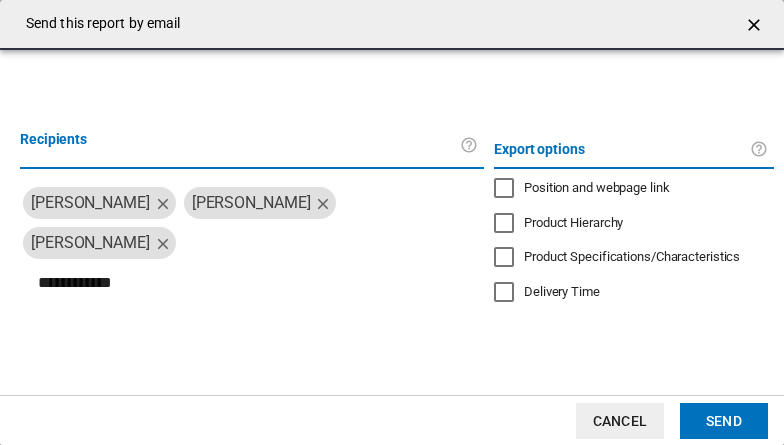 type on "**********" 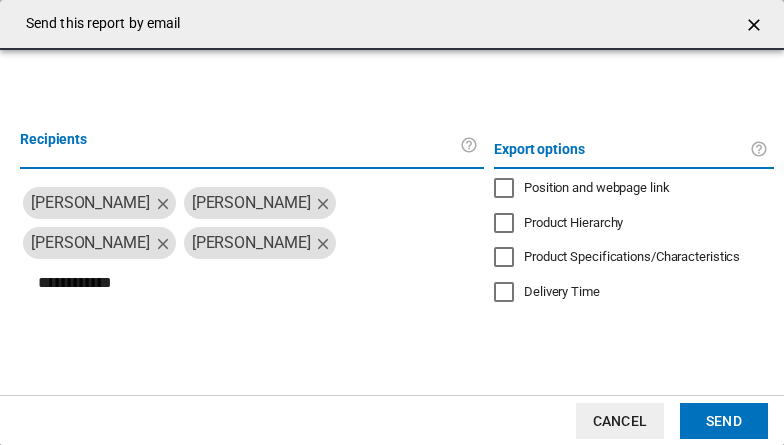 type on "**********" 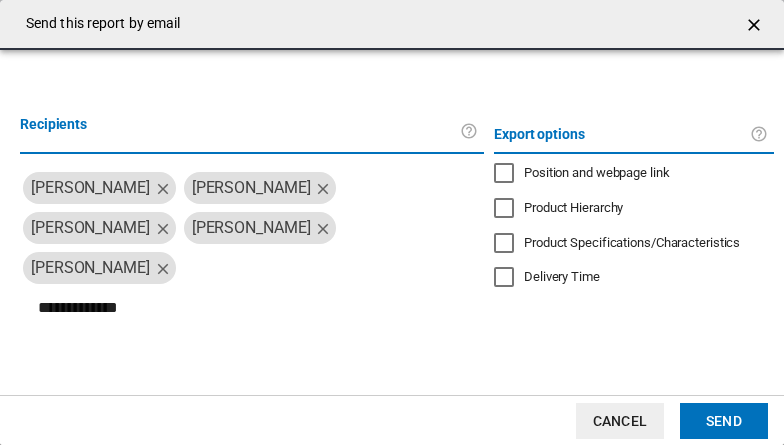 type 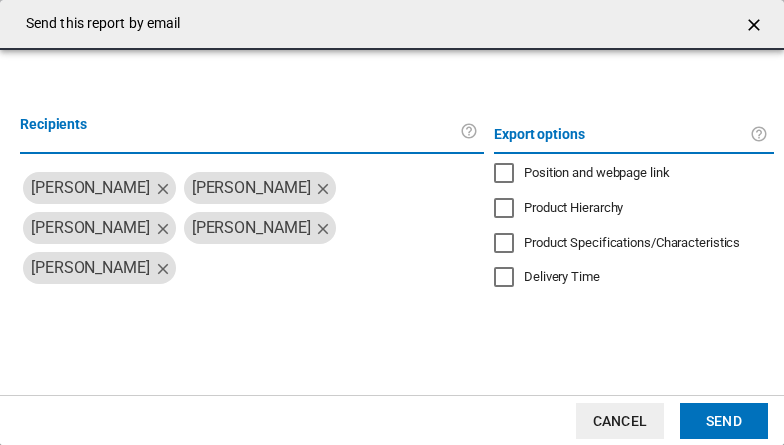 click on "Send" 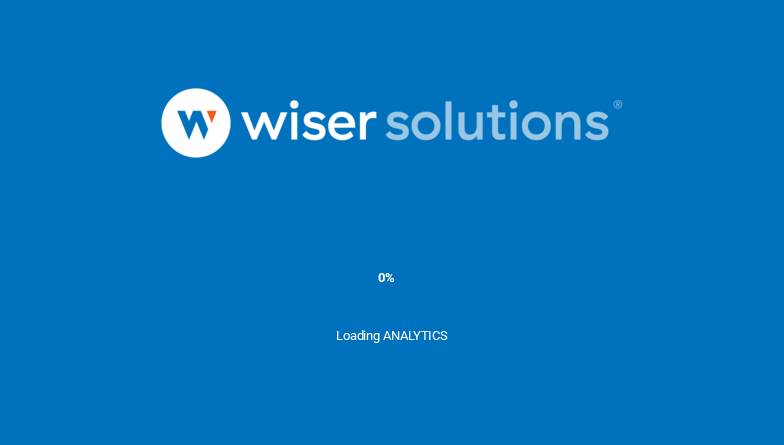 scroll, scrollTop: 0, scrollLeft: 0, axis: both 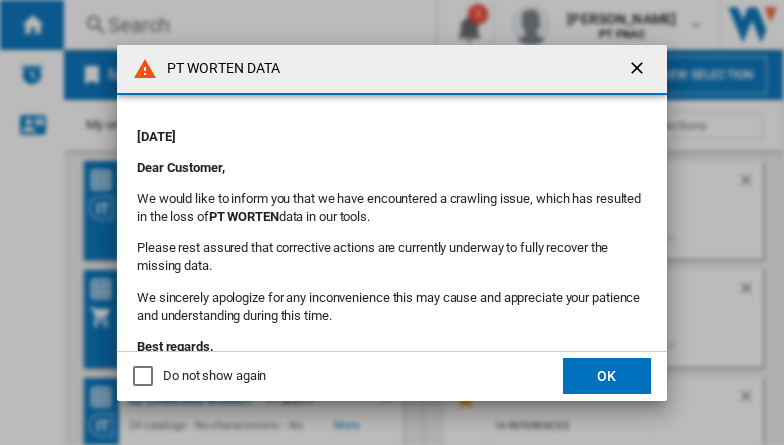 click at bounding box center [639, 70] 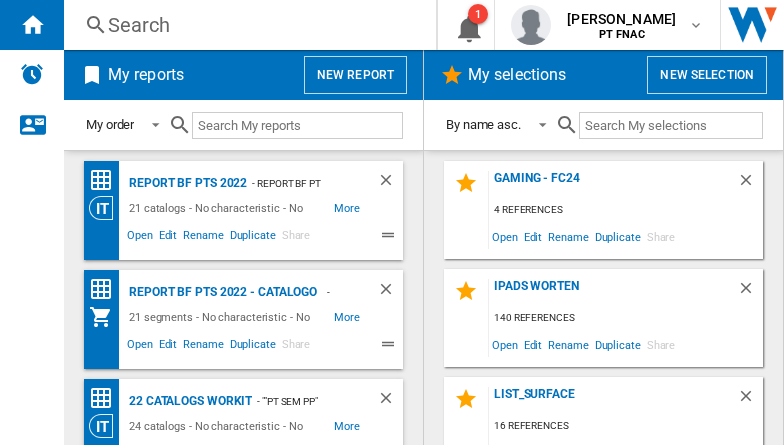 click on "Tablets Samsung Worten" 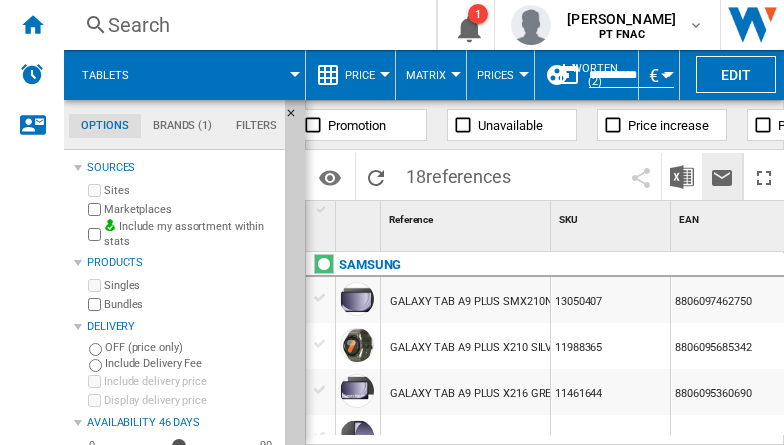 click at bounding box center (722, 178) 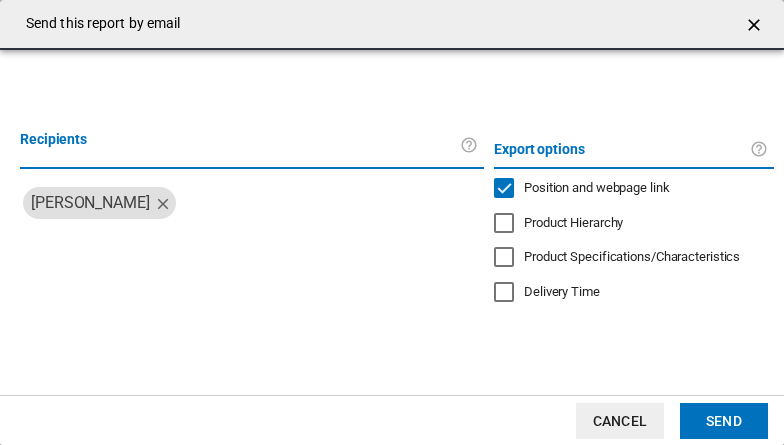 click 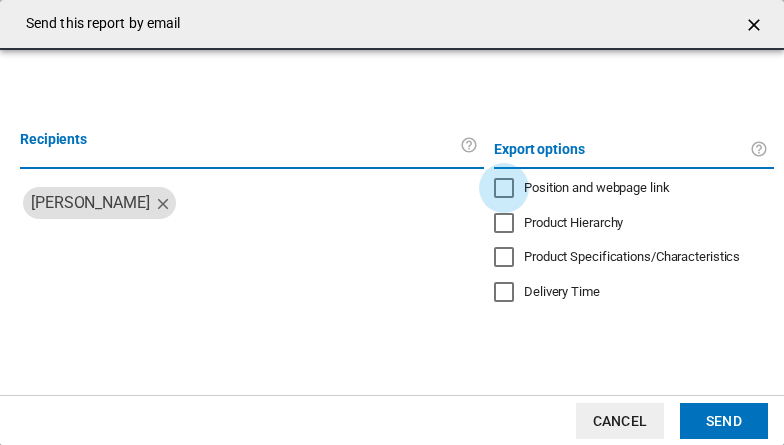 click at bounding box center [210, 243] 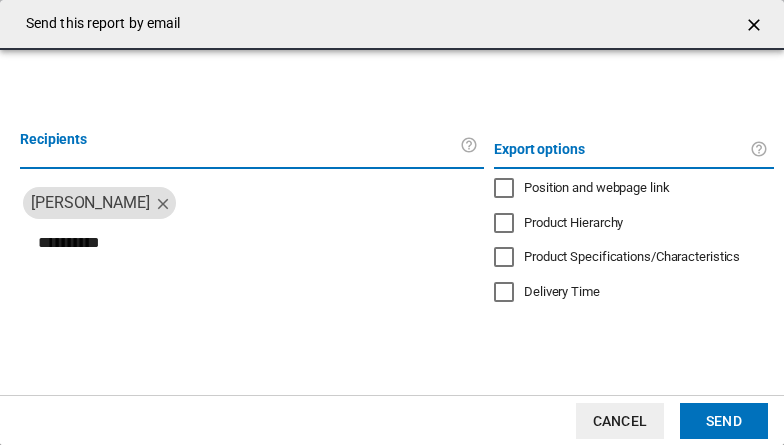 type on "**********" 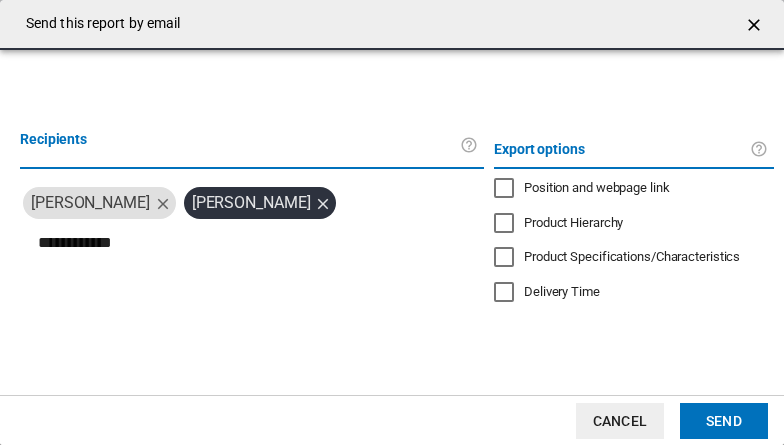 type on "**********" 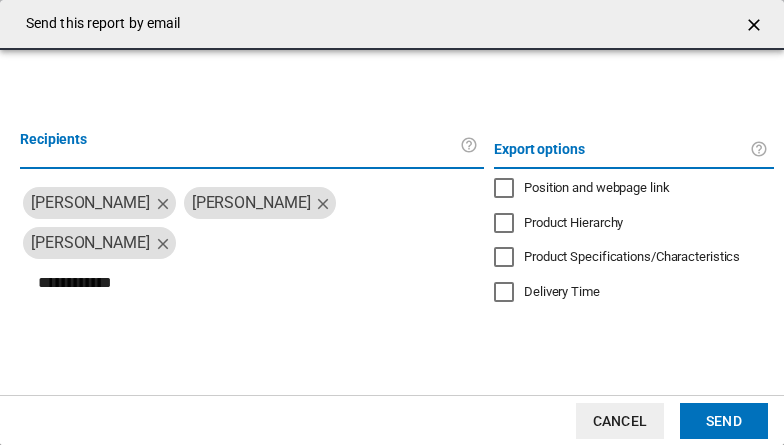 type on "**********" 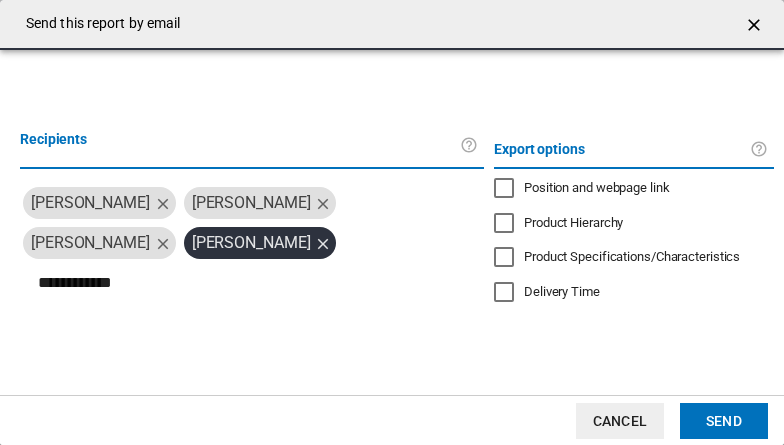 type on "**********" 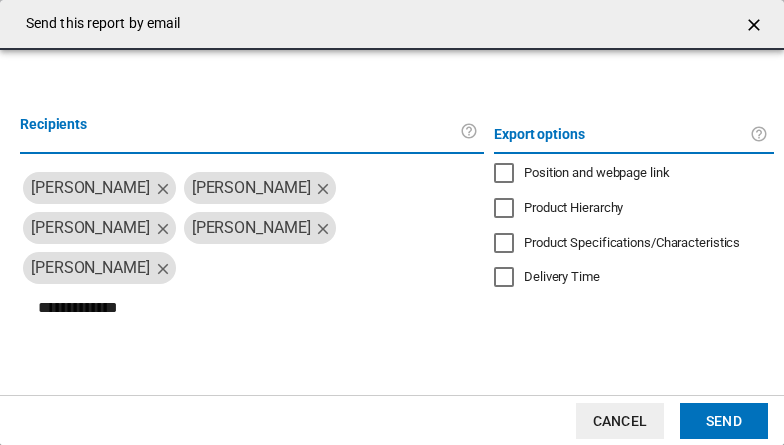 type 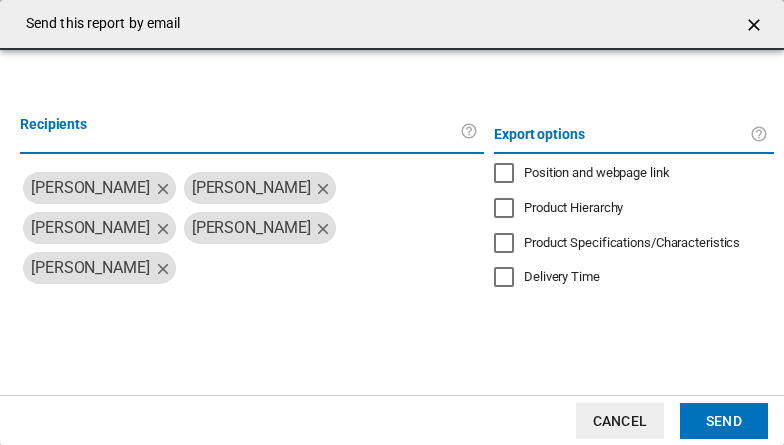 click on "Send" 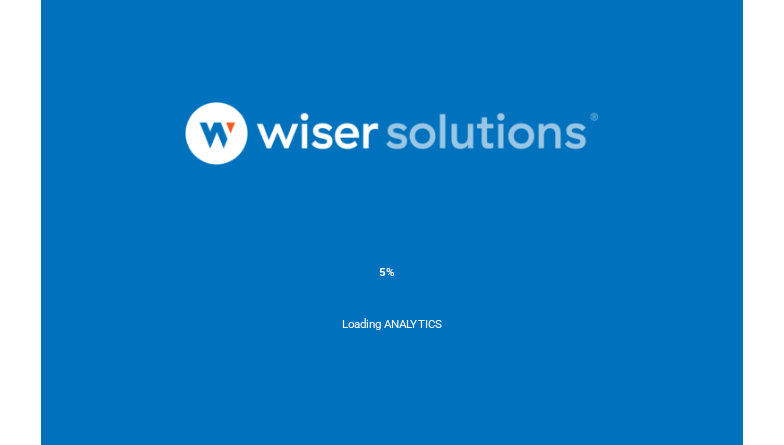 scroll, scrollTop: 0, scrollLeft: 0, axis: both 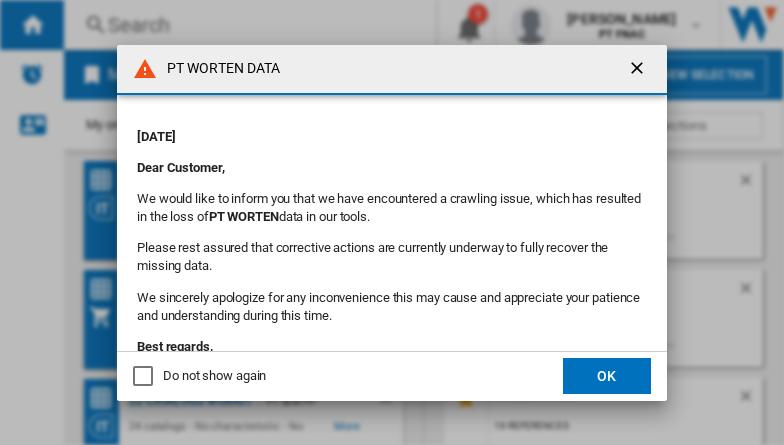 click at bounding box center (639, 70) 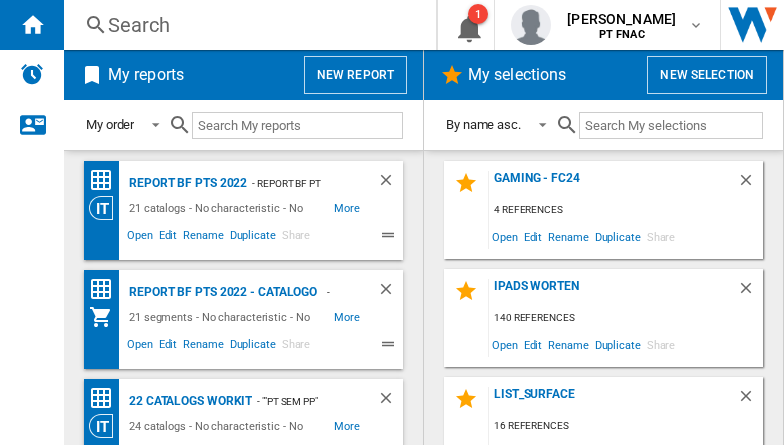 click on "Ipads Worten" 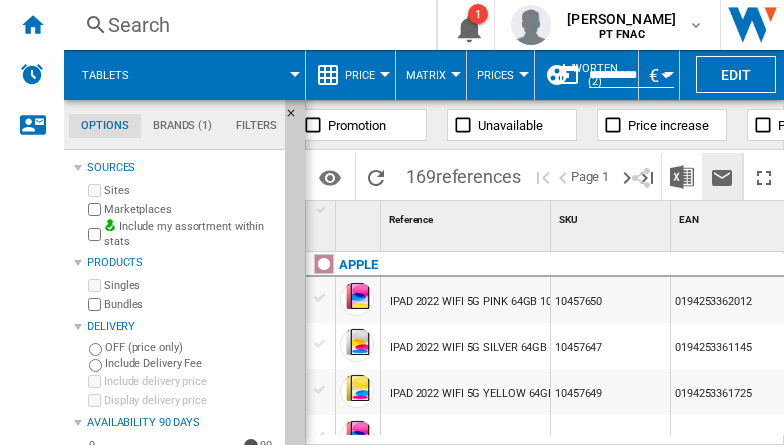 click at bounding box center [722, 178] 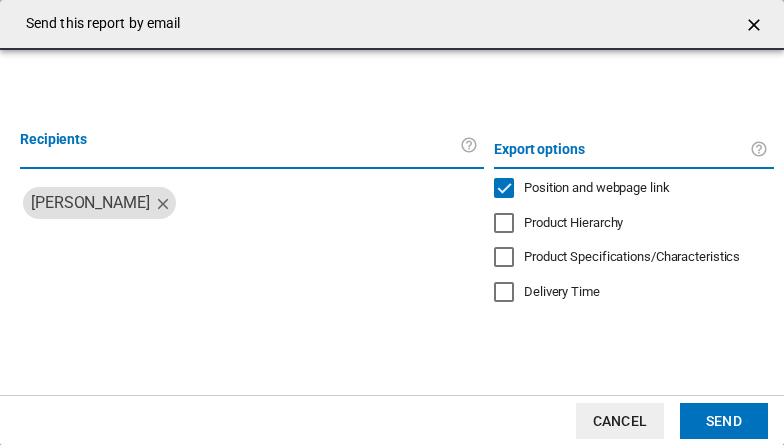 click 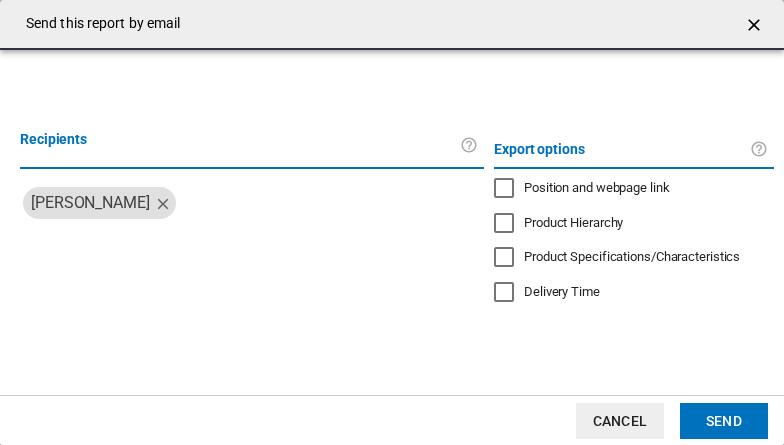 click at bounding box center (210, 243) 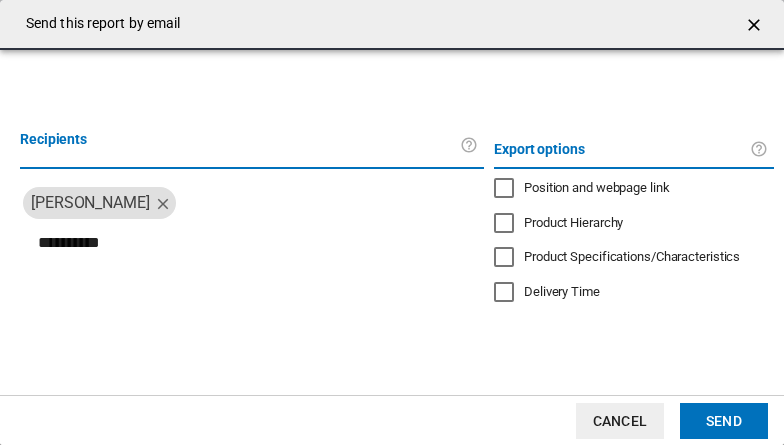 type on "**********" 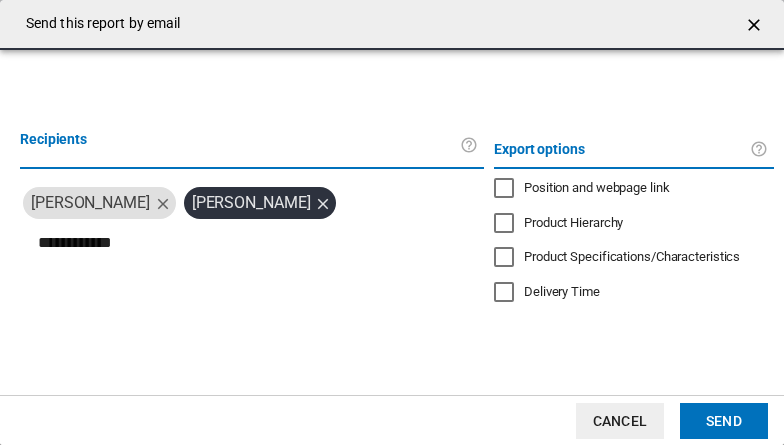 type on "**********" 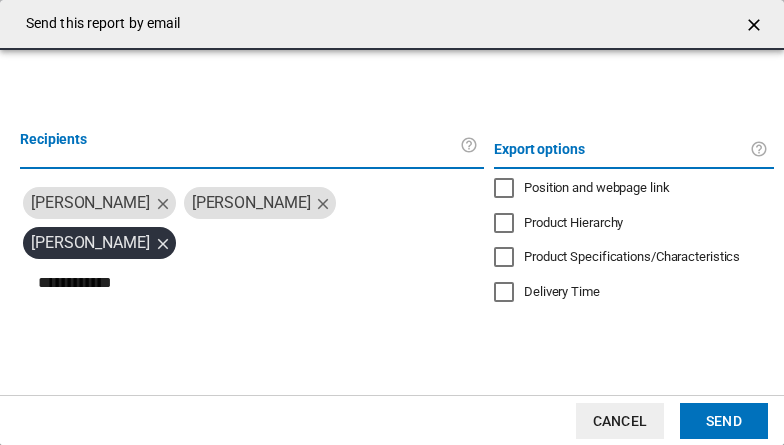 type on "**********" 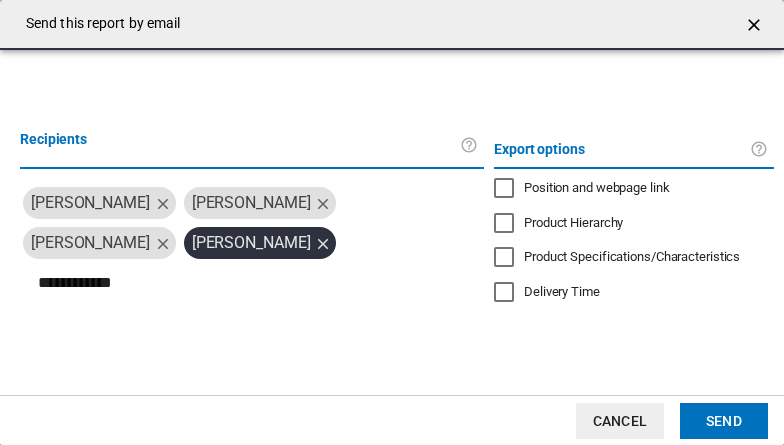 type on "**********" 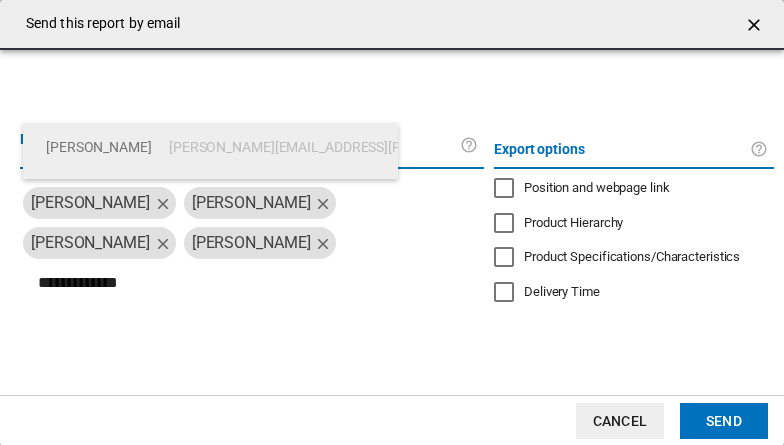 type 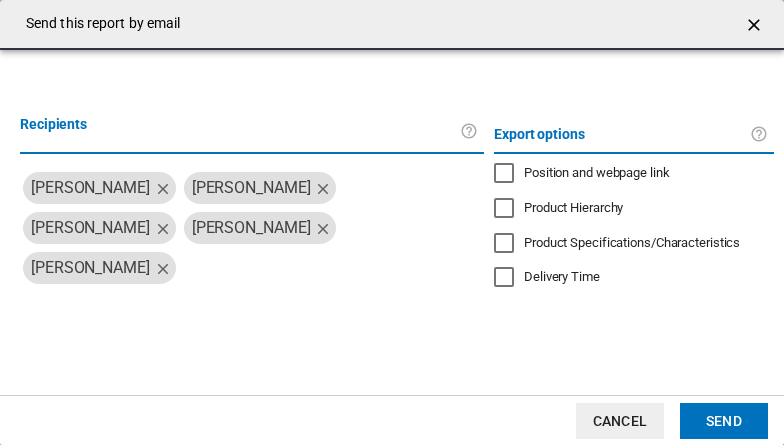 click on "Send" 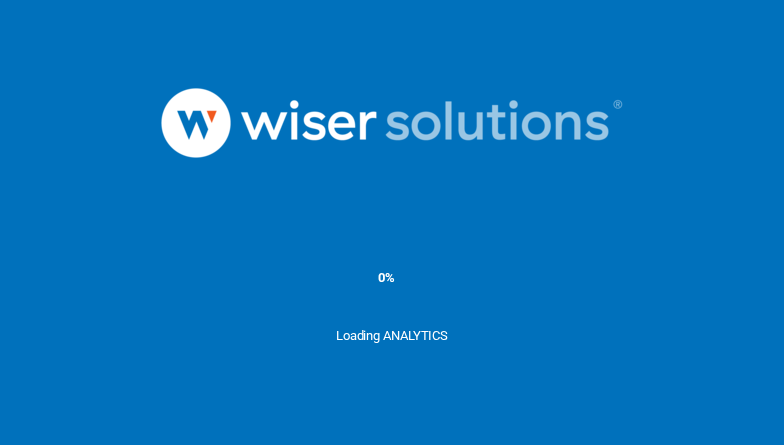 scroll, scrollTop: 0, scrollLeft: 0, axis: both 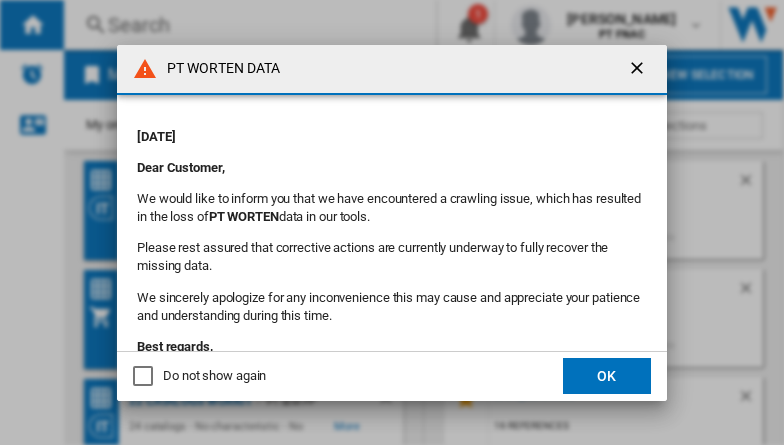 click at bounding box center (639, 70) 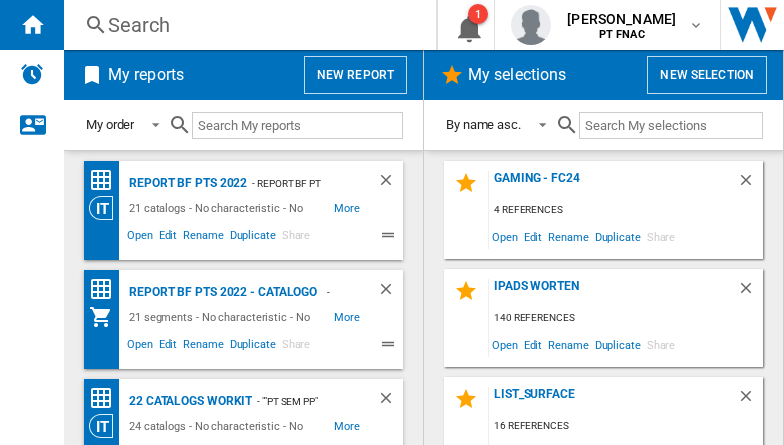 click on "Tablets Lenovo Worten" 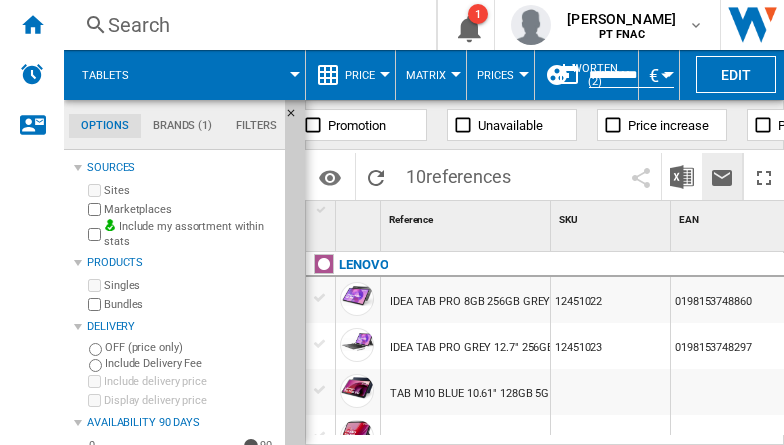 click at bounding box center (722, 178) 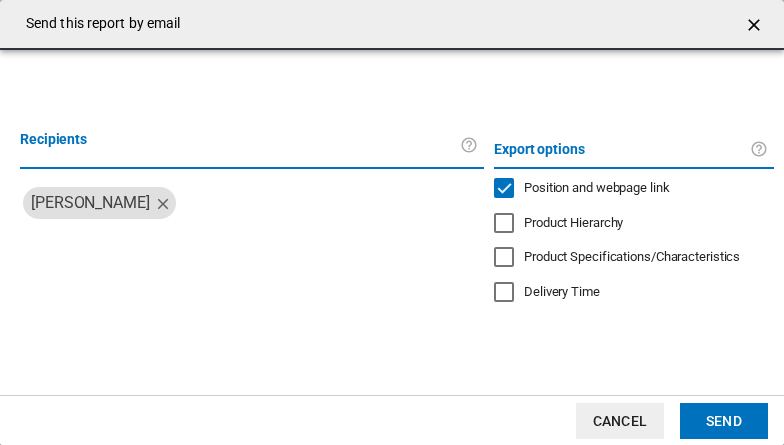 click 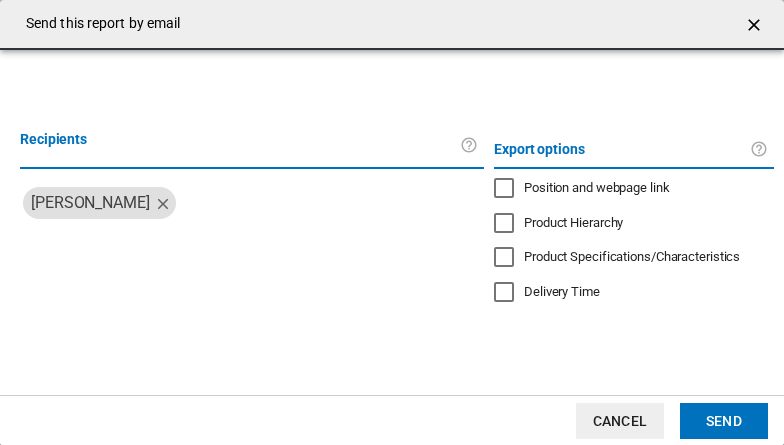 click at bounding box center (210, 243) 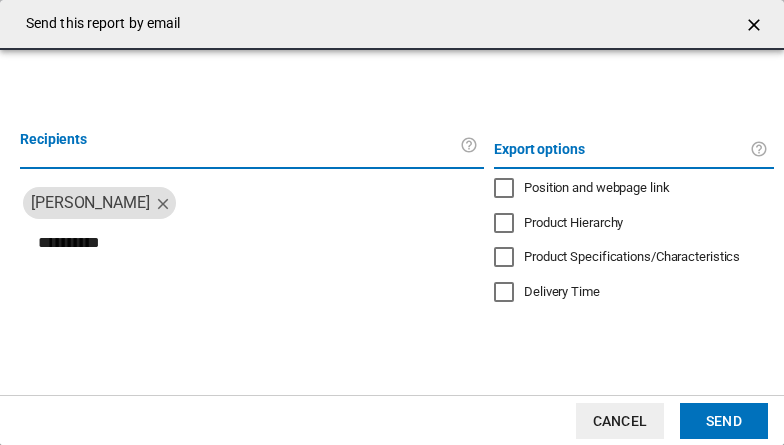 type on "**********" 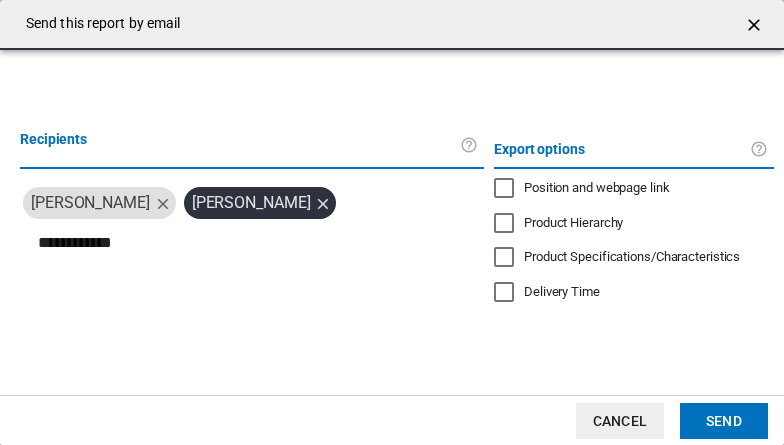 type on "**********" 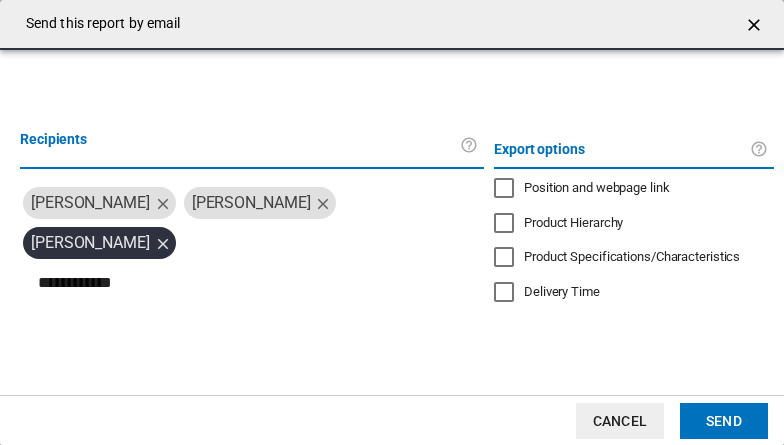 type on "**********" 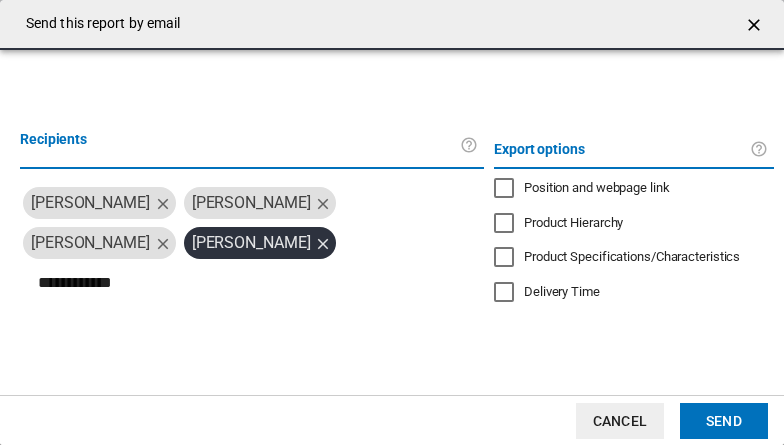 type on "**********" 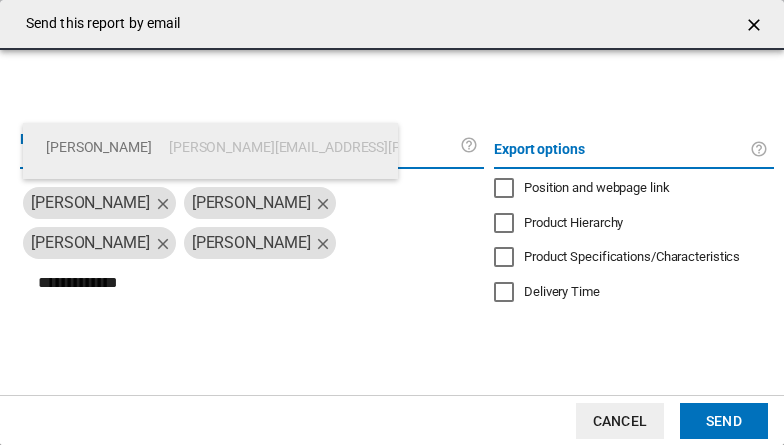 type 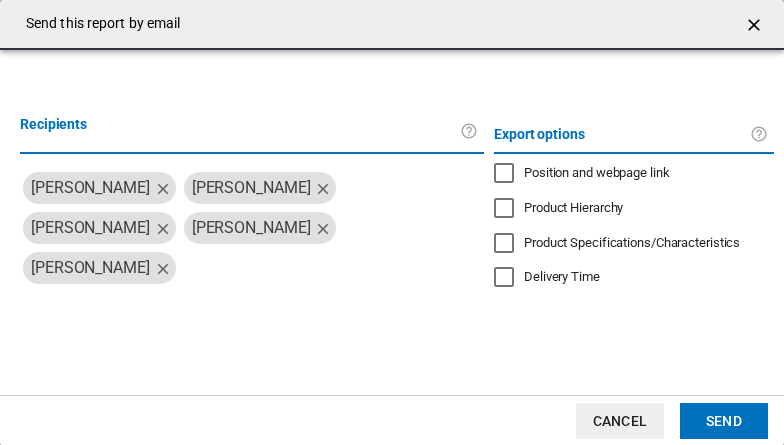 click on "Send" 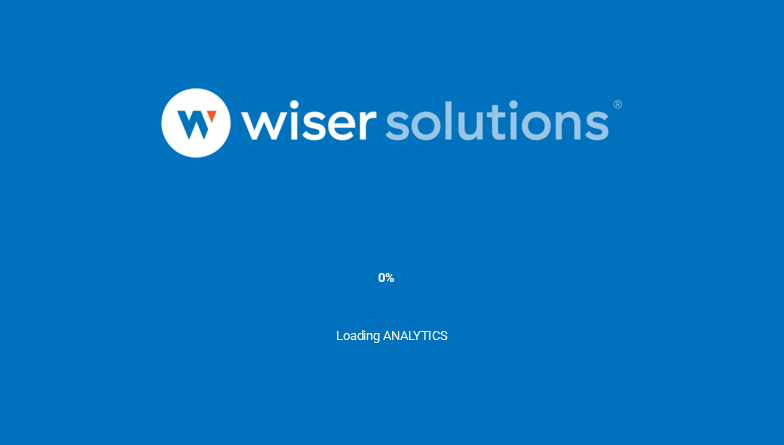 scroll, scrollTop: 0, scrollLeft: 0, axis: both 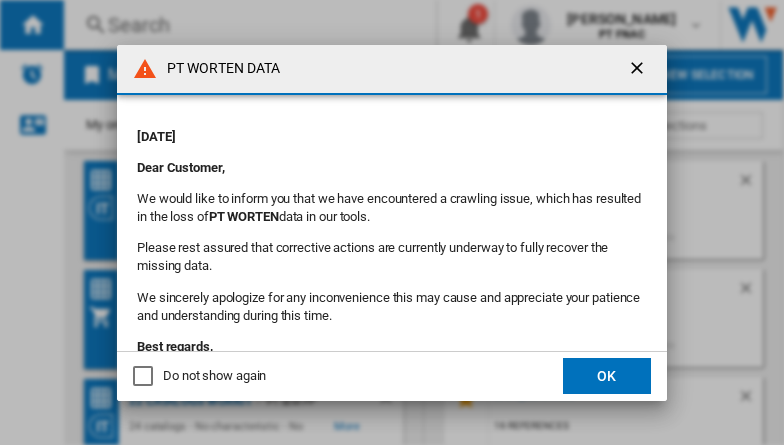 click at bounding box center [639, 70] 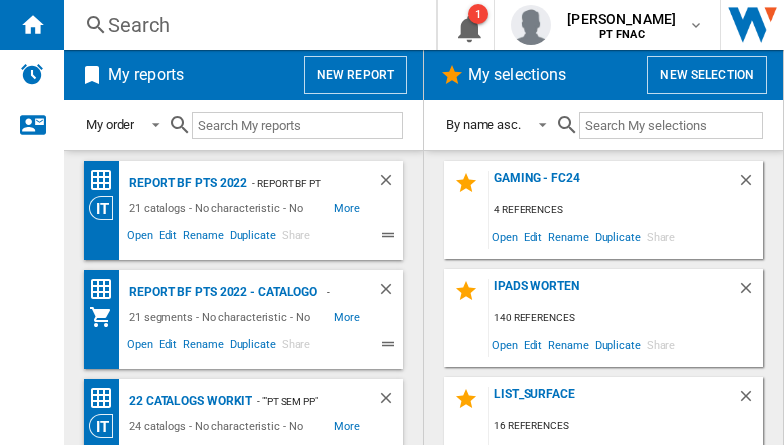click on "Desktops Apple" 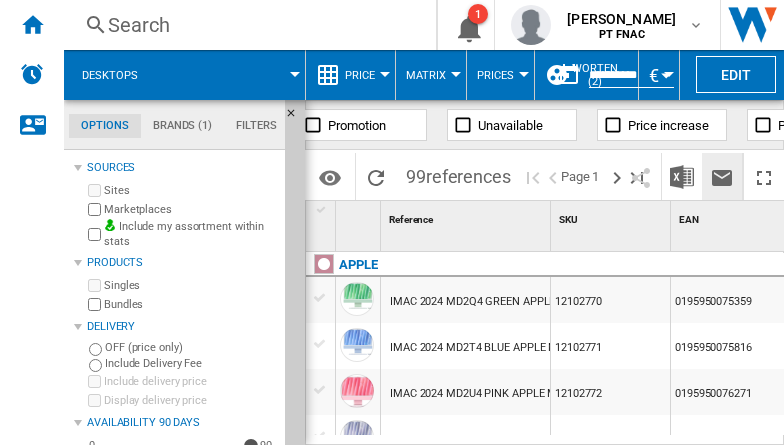 click at bounding box center [722, 178] 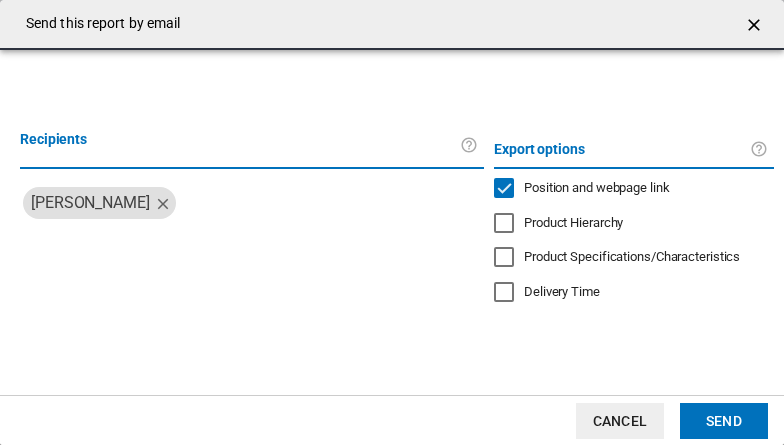 click 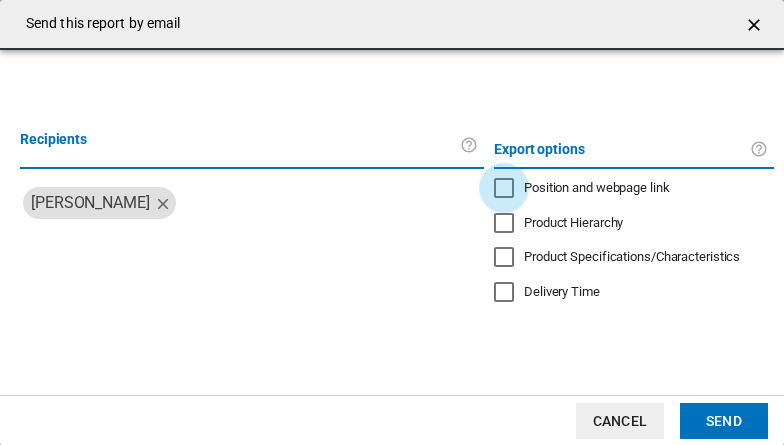 click at bounding box center (210, 243) 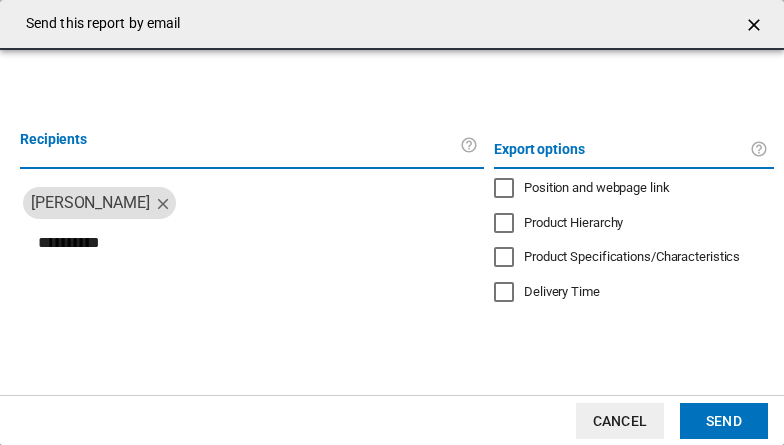 type on "**********" 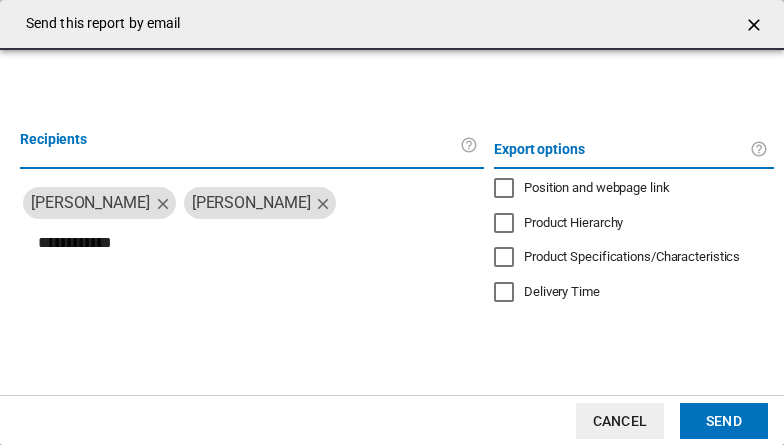type on "**********" 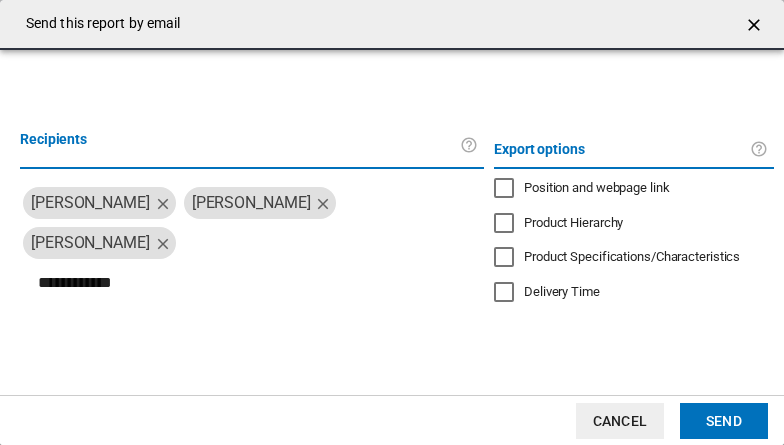 type on "**********" 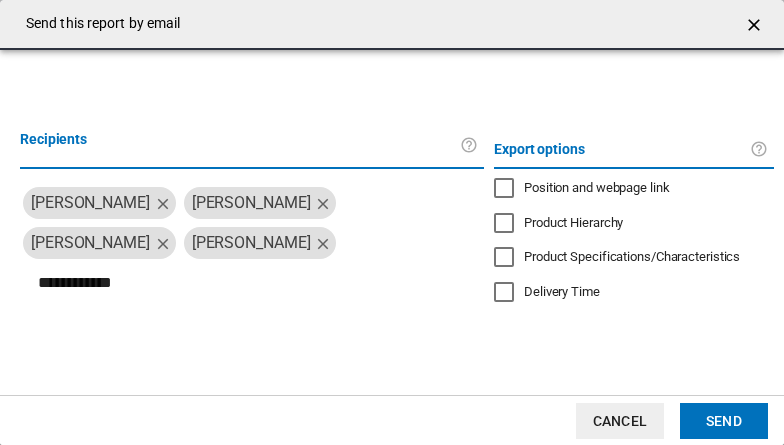 type on "**********" 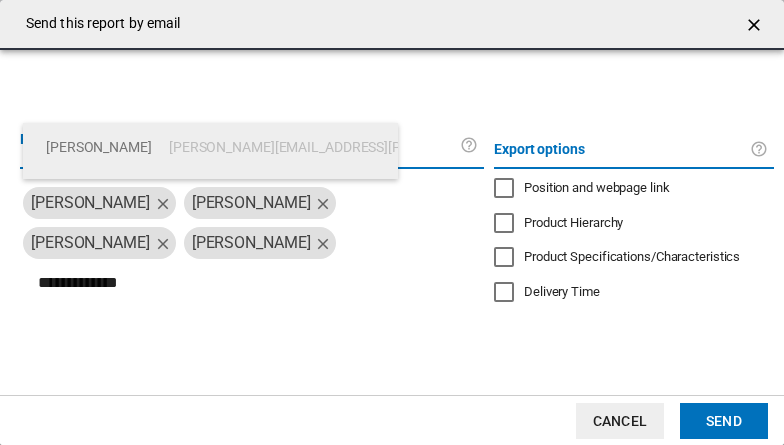 type 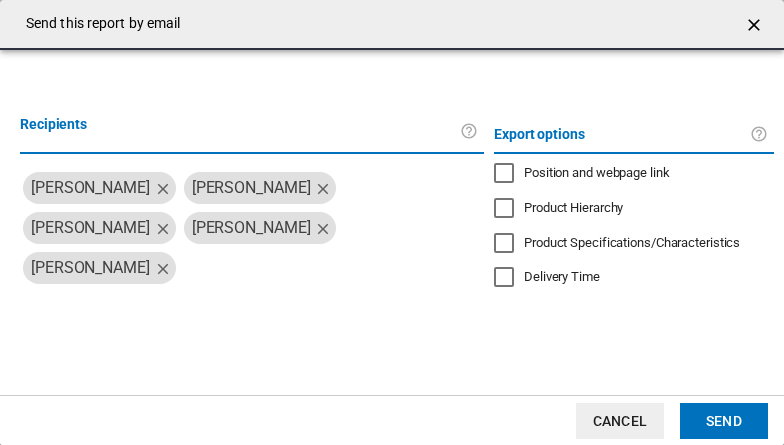 click on "Send" 